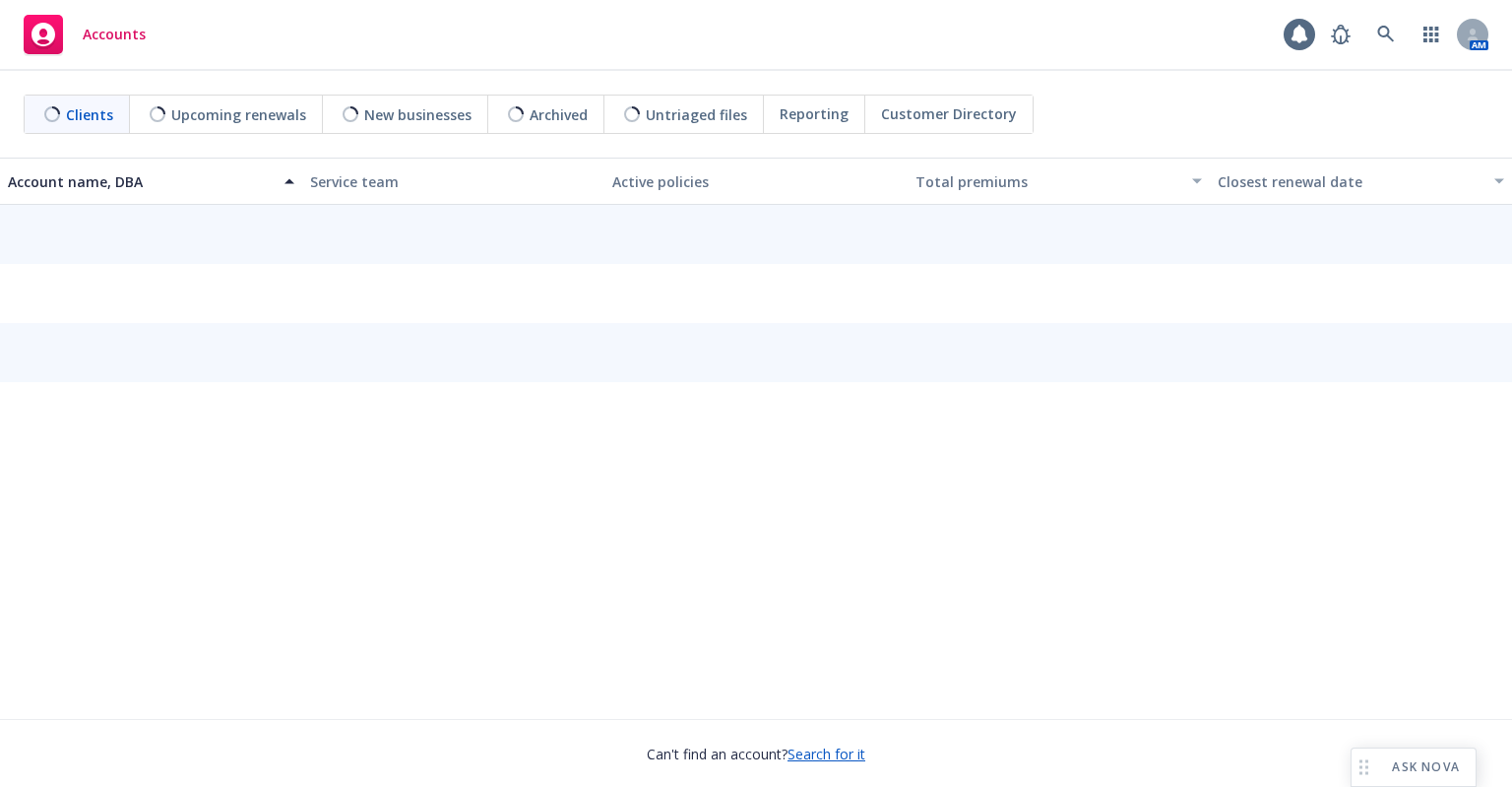 scroll, scrollTop: 0, scrollLeft: 0, axis: both 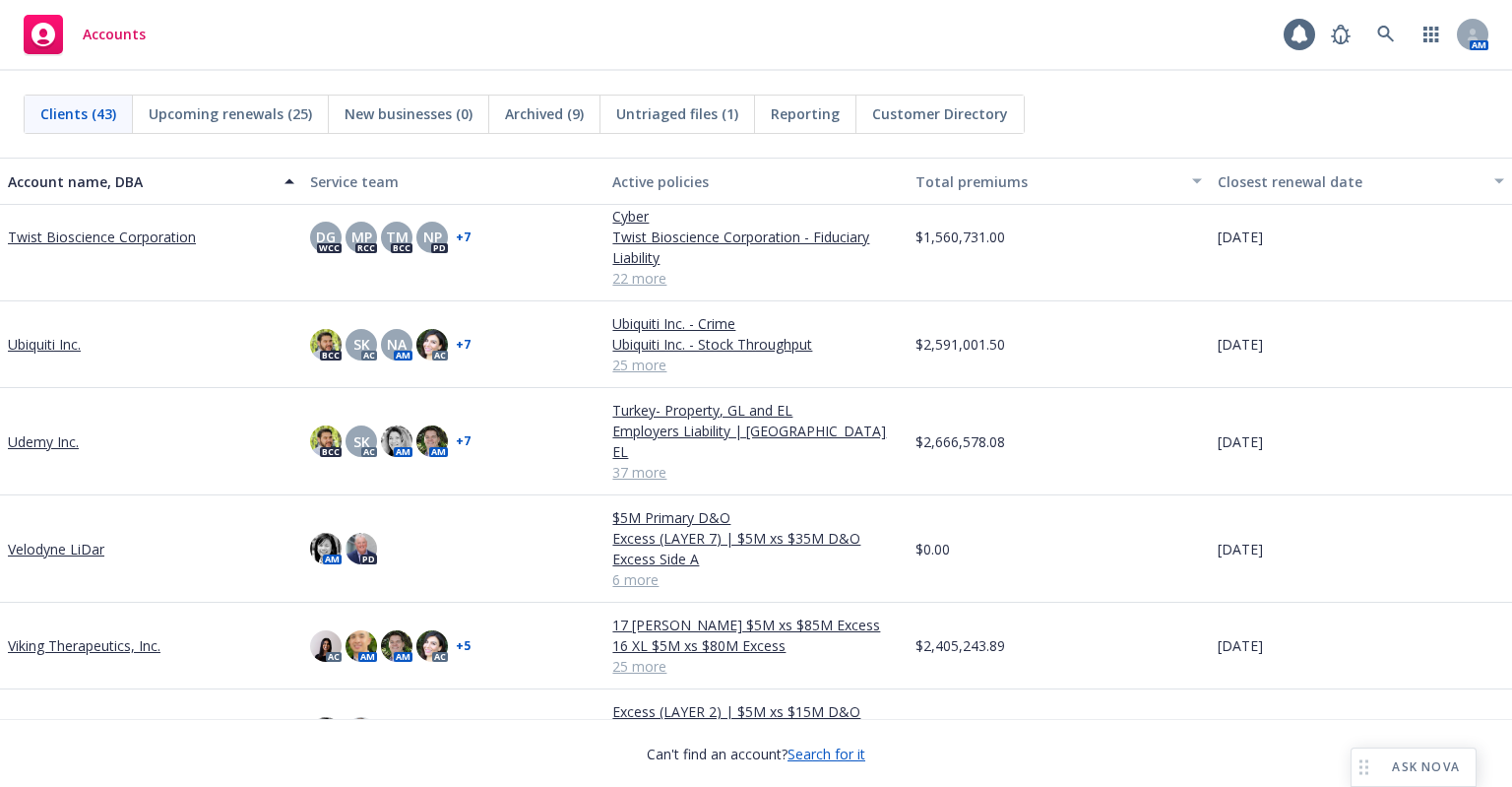 click on "+ 7" at bounding box center (463, 441) 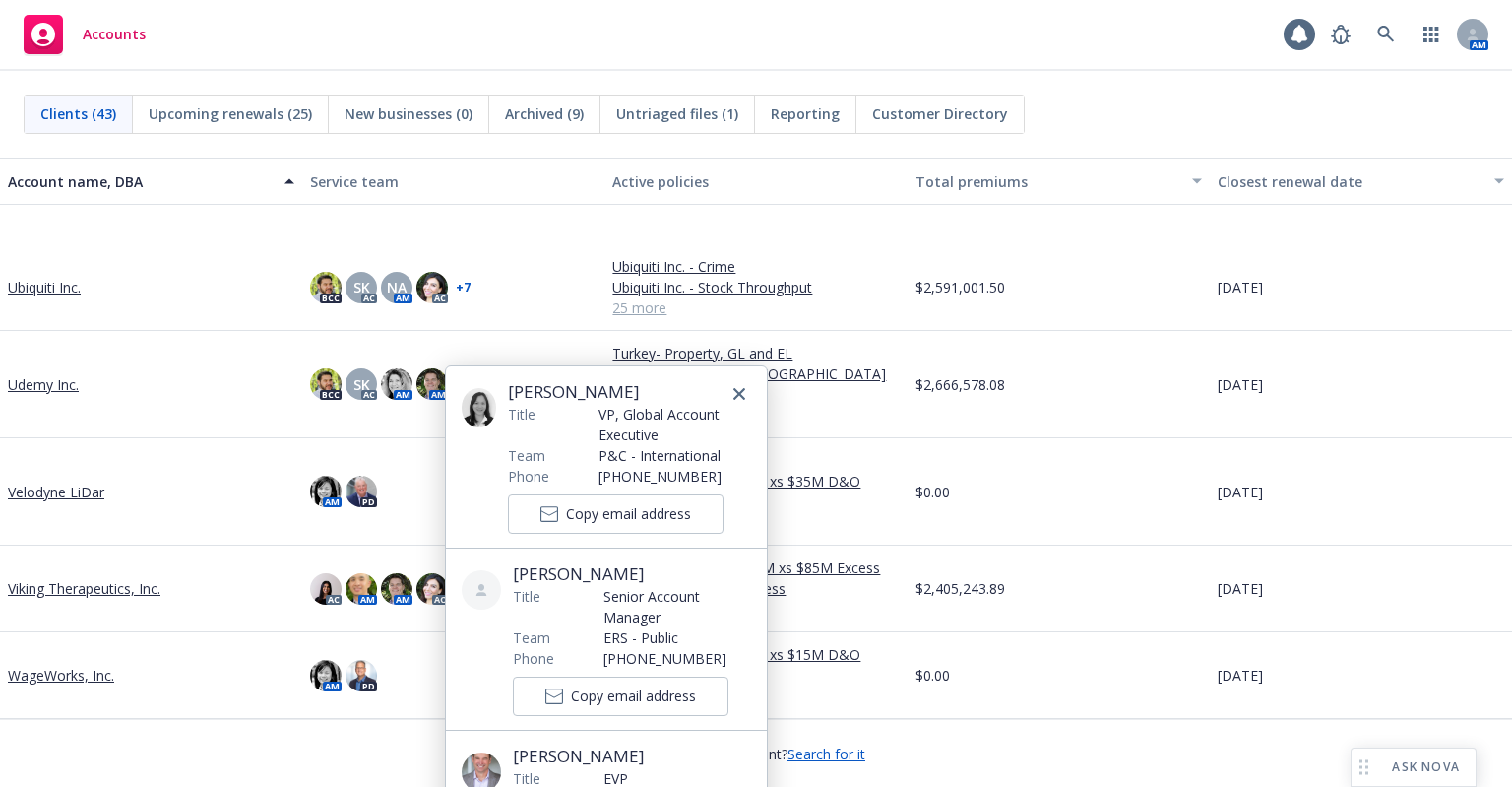 scroll, scrollTop: 2874, scrollLeft: 0, axis: vertical 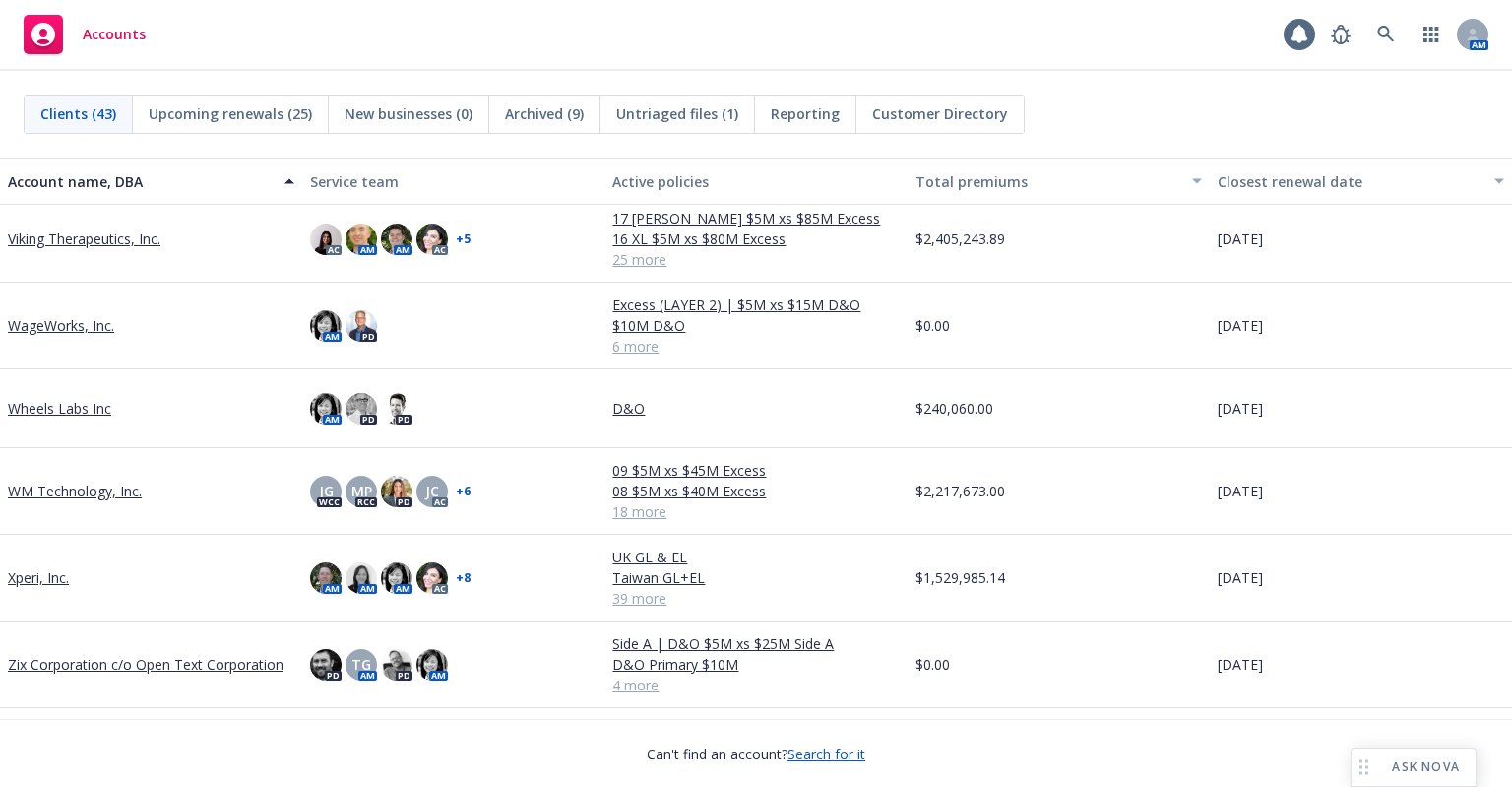 click on "Can't find an account?  Search for it" at bounding box center (756, 742) 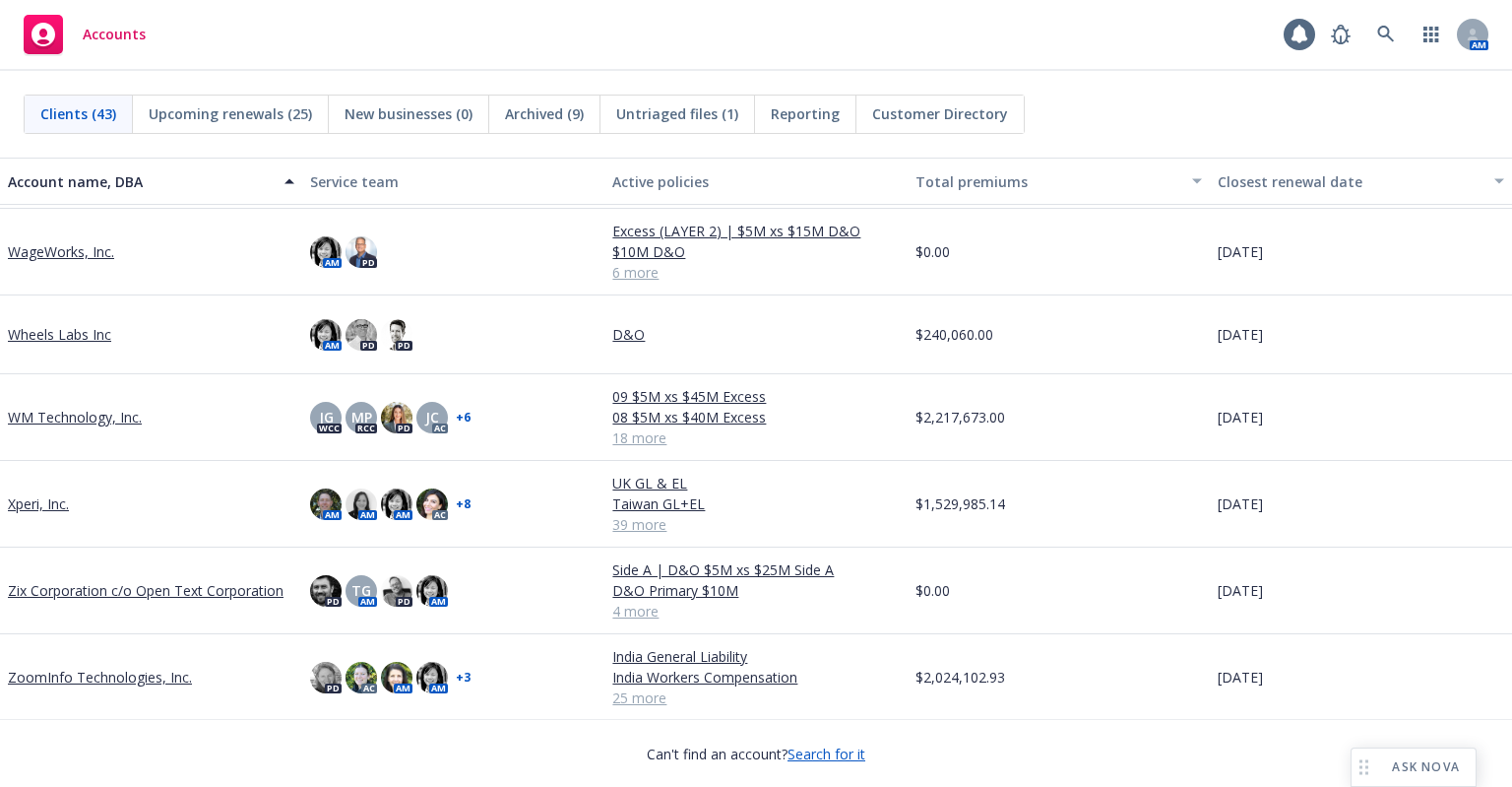 click on "ZoomInfo Technologies, Inc." at bounding box center (99, 677) 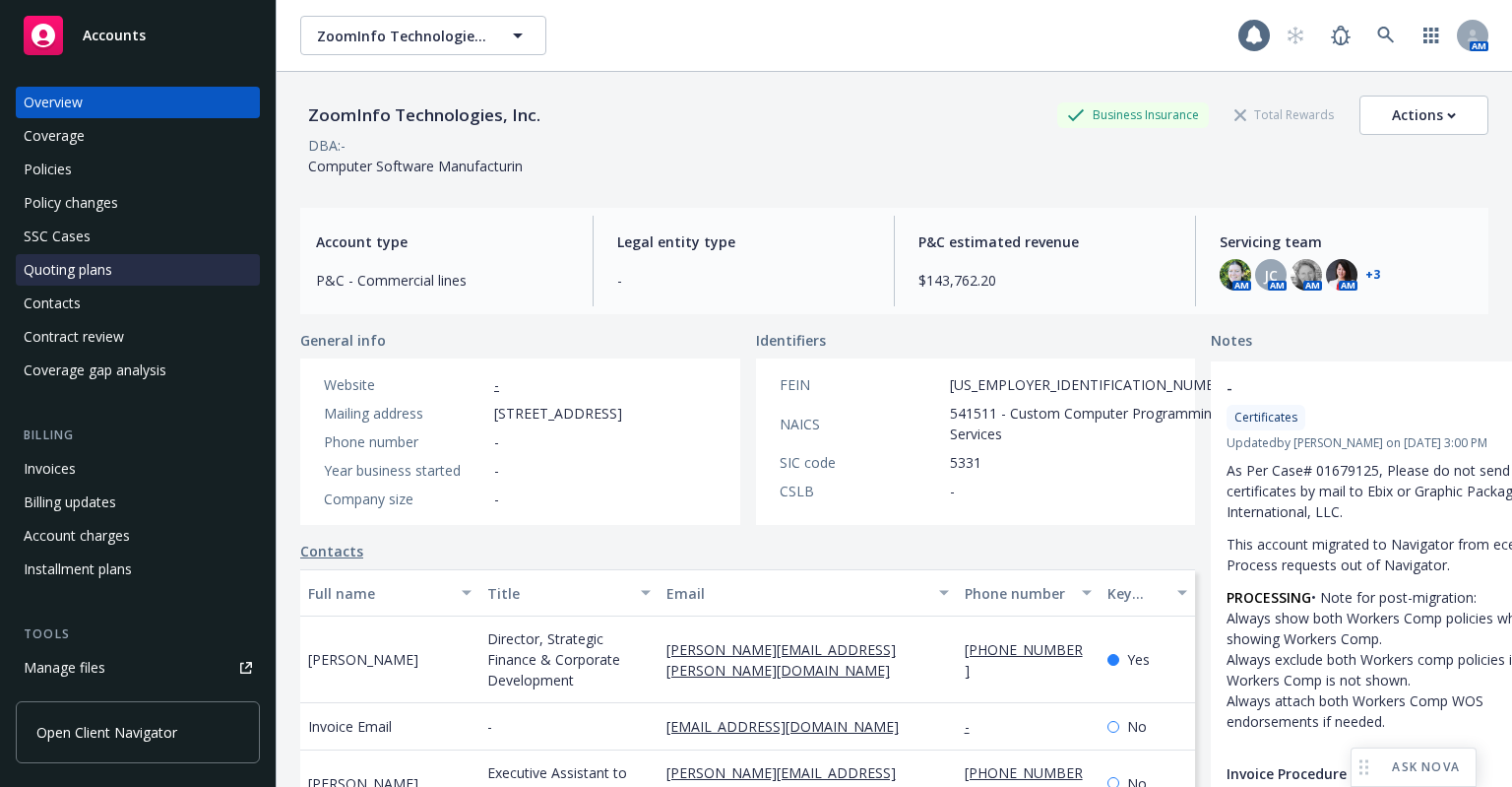 click on "Quoting plans" at bounding box center (68, 270) 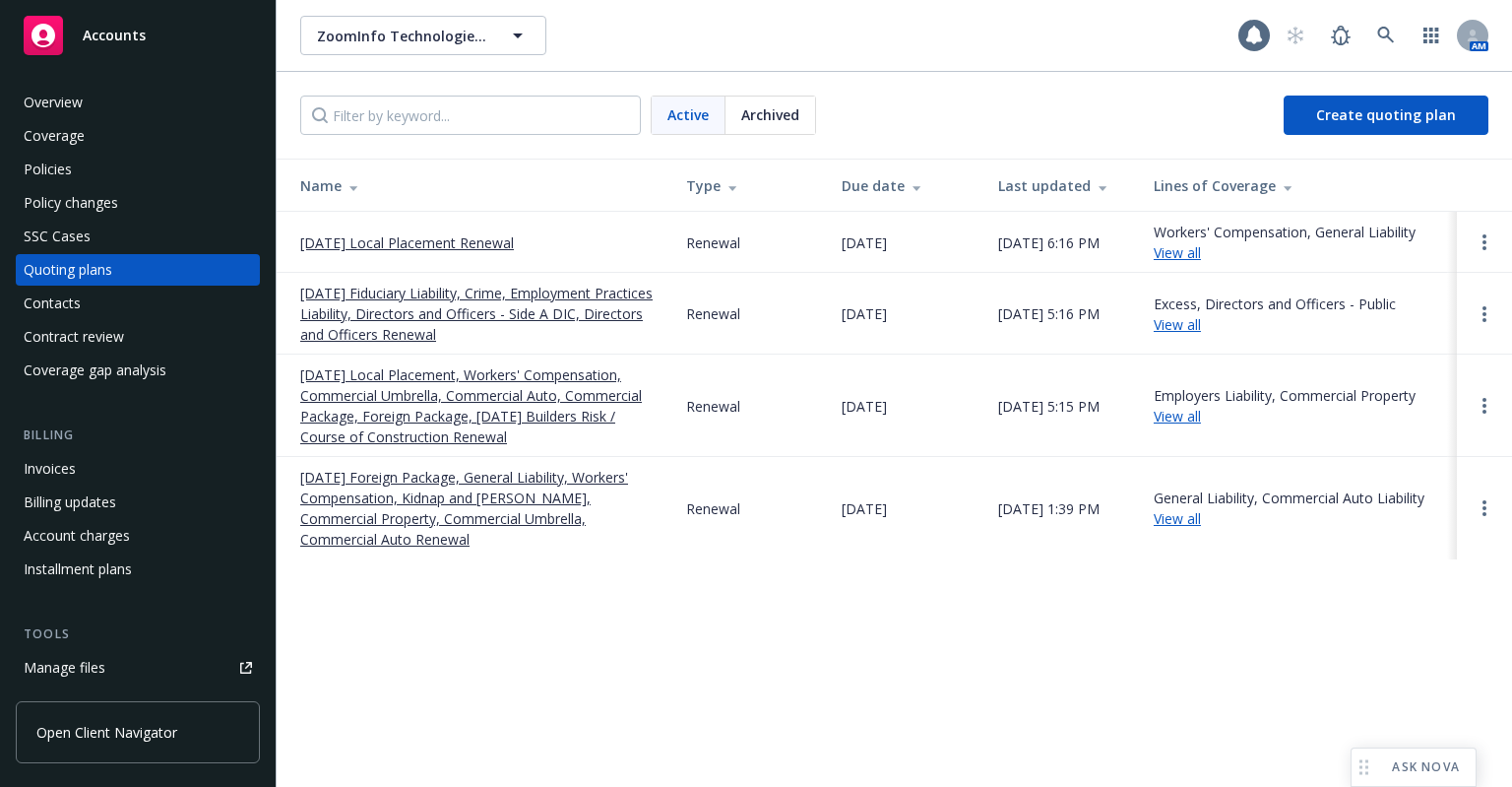 click on "[DATE] Fiduciary Liability, Crime, Employment Practices Liability, Directors and Officers - Side A DIC, Directors and Officers Renewal" at bounding box center [477, 313] 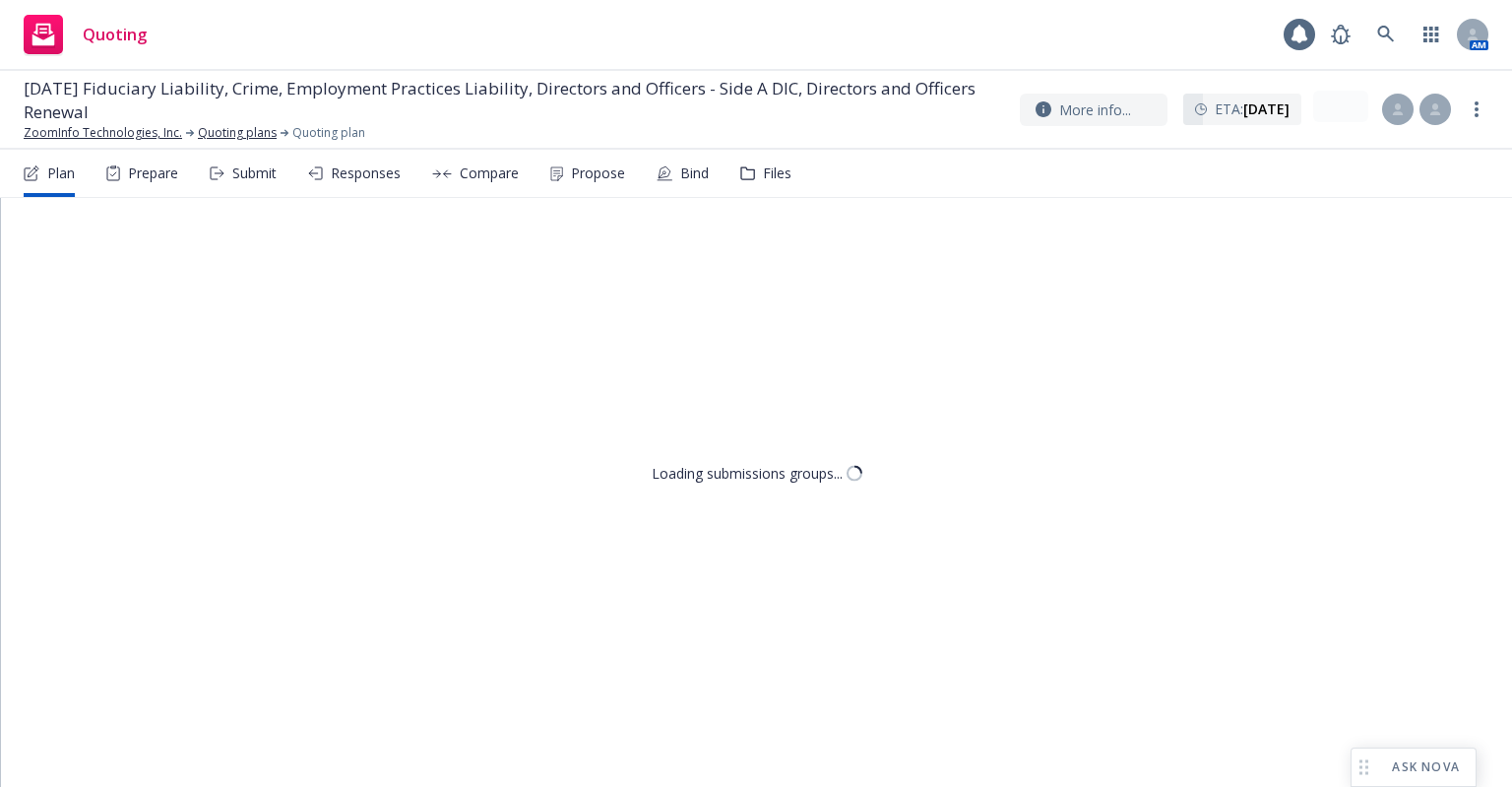 scroll, scrollTop: 0, scrollLeft: 0, axis: both 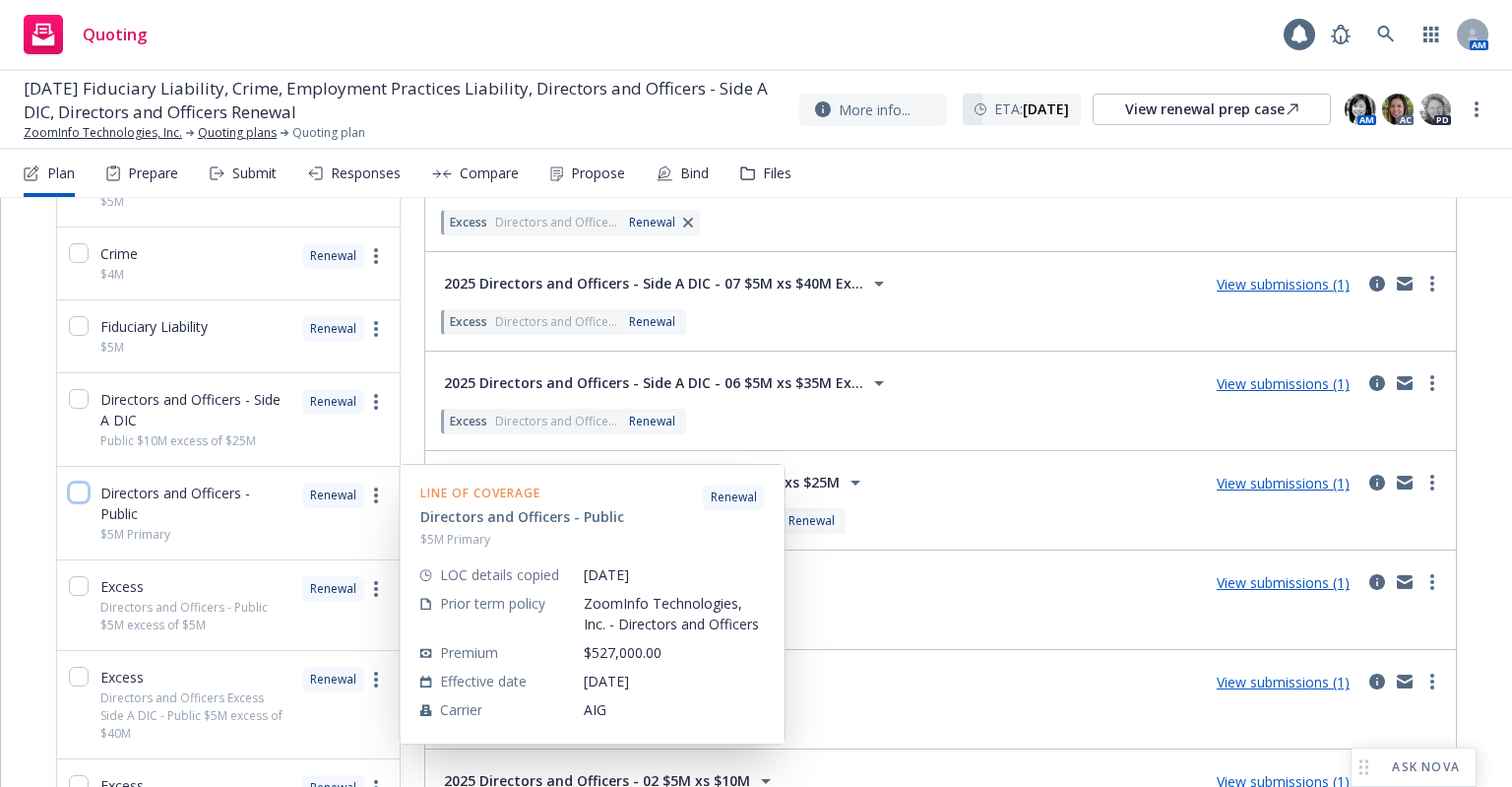 click at bounding box center [79, 492] 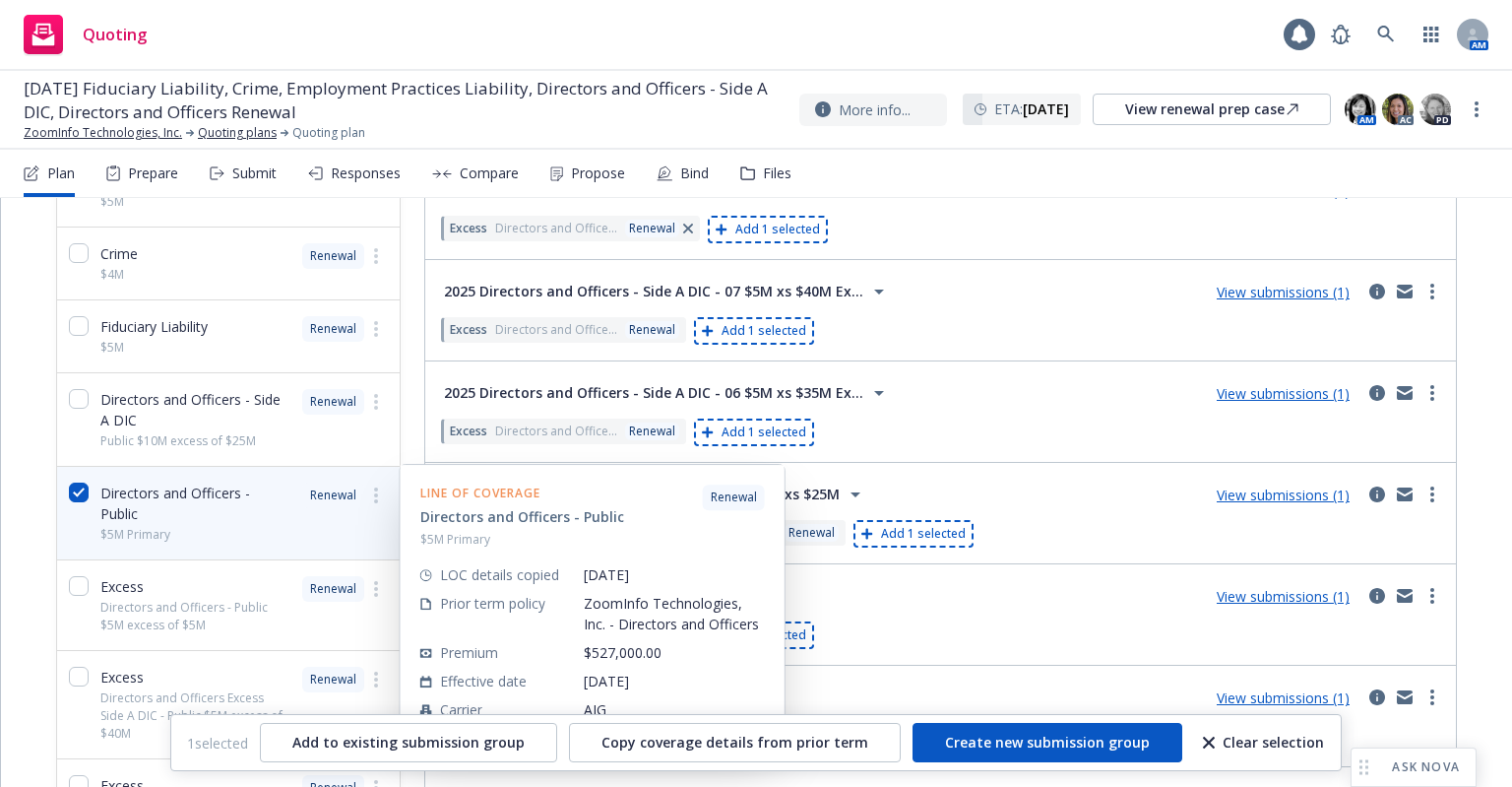 click on "Renewal" at bounding box center [333, 495] 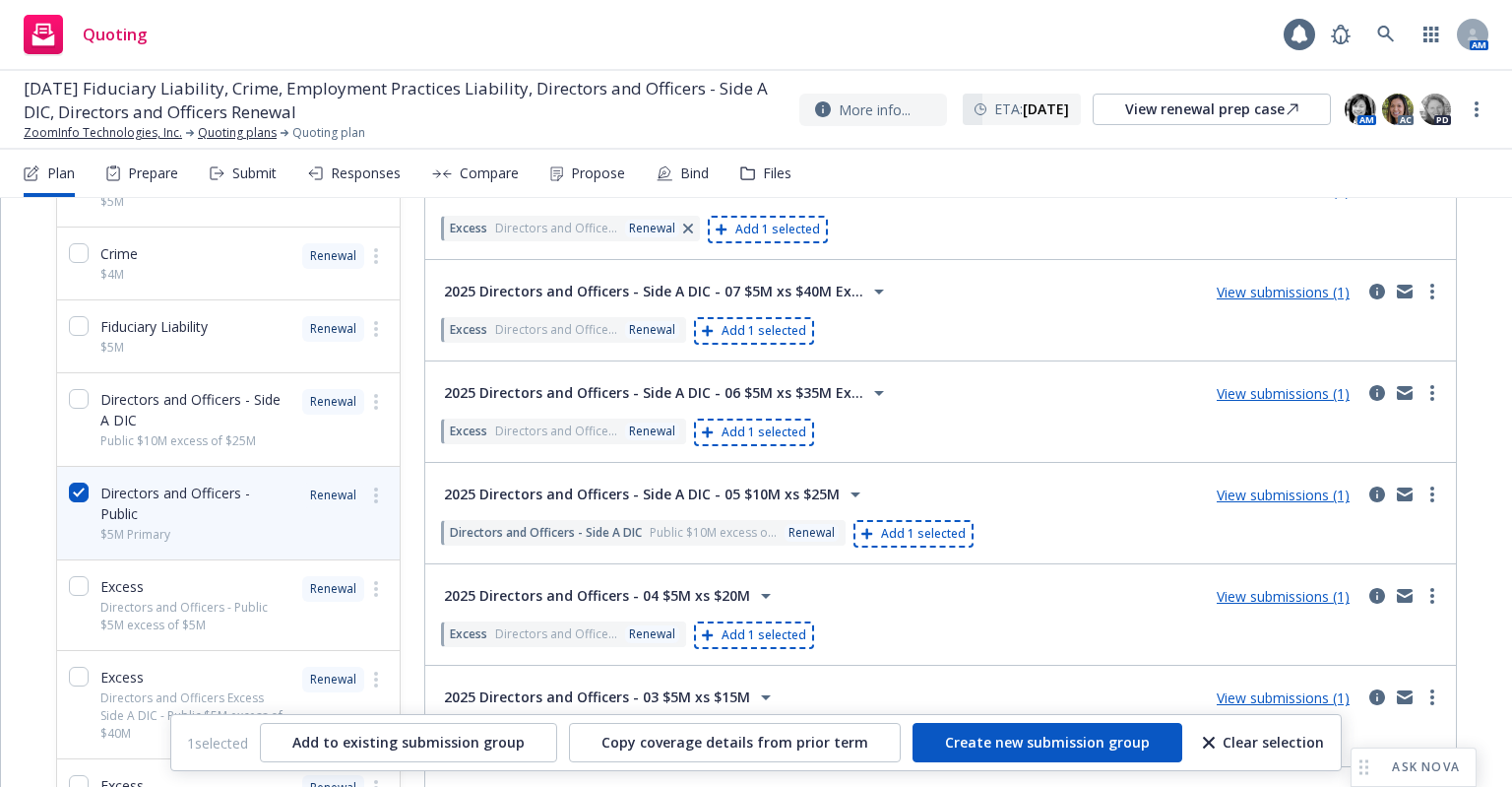 click on "View submissions (1)" at bounding box center [1283, 494] 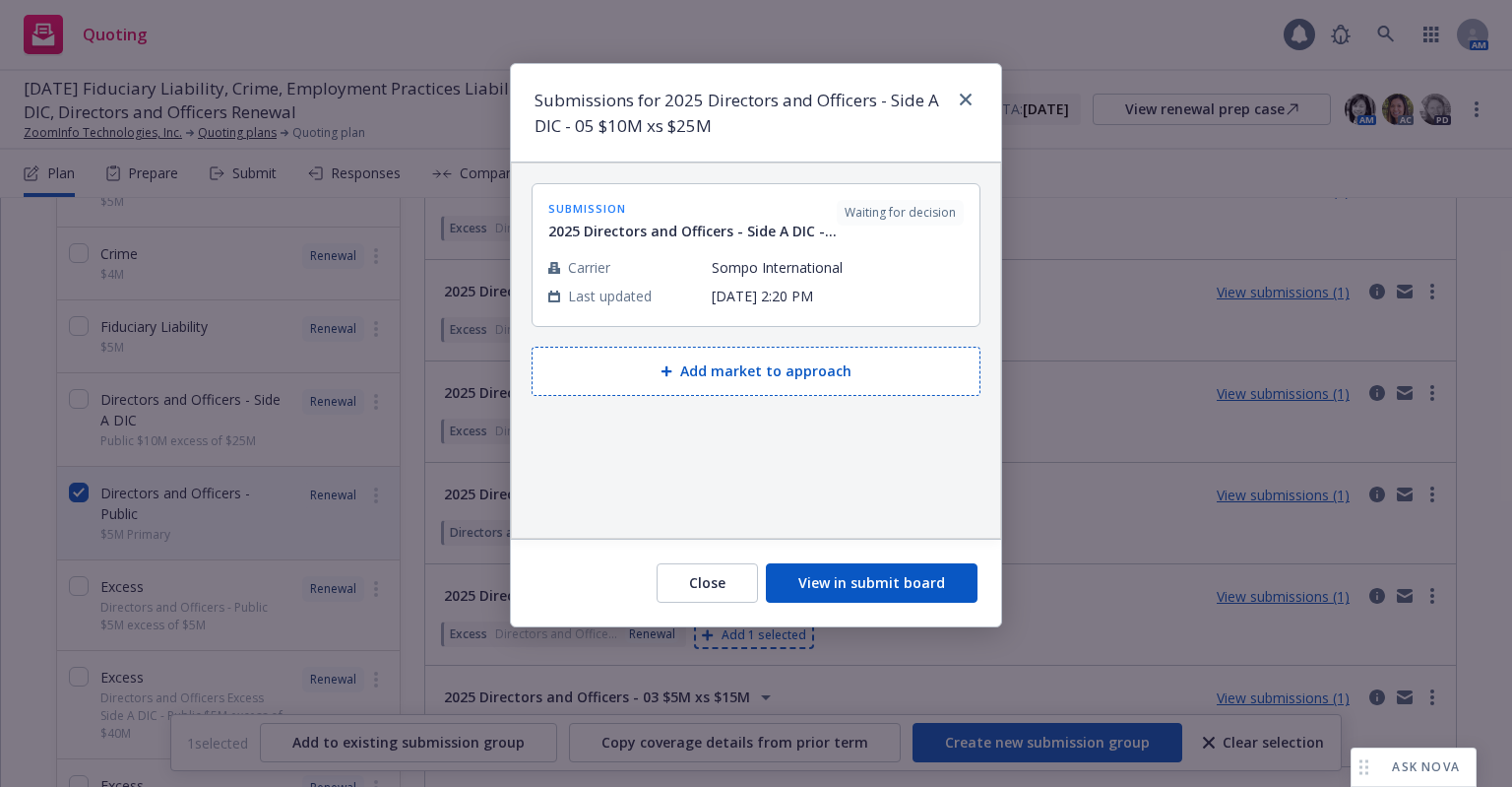 click on "Submissions for 2025 Directors and Officers - Side A DIC - 05 $10M xs $25M" at bounding box center (756, 113) 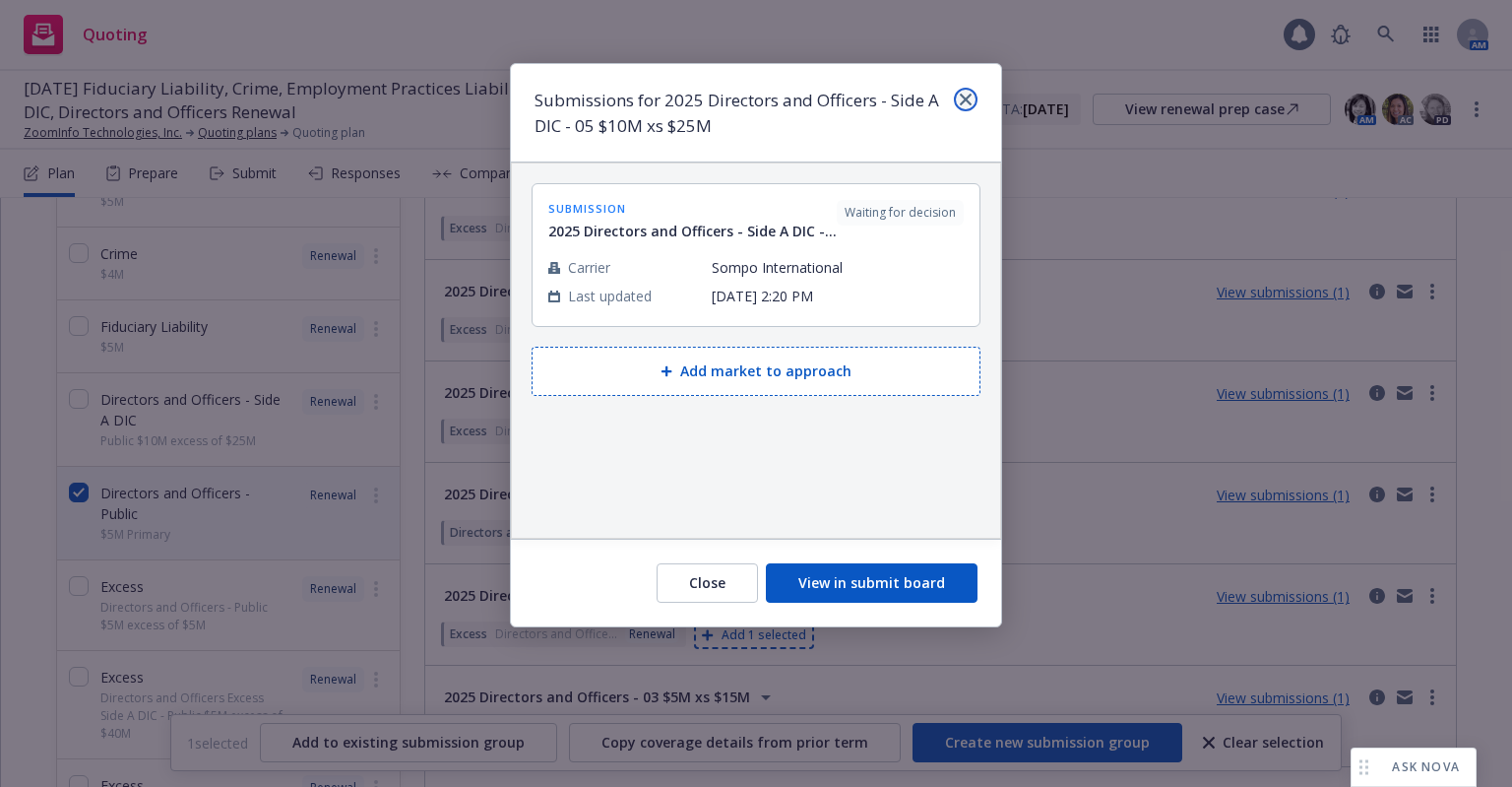 click 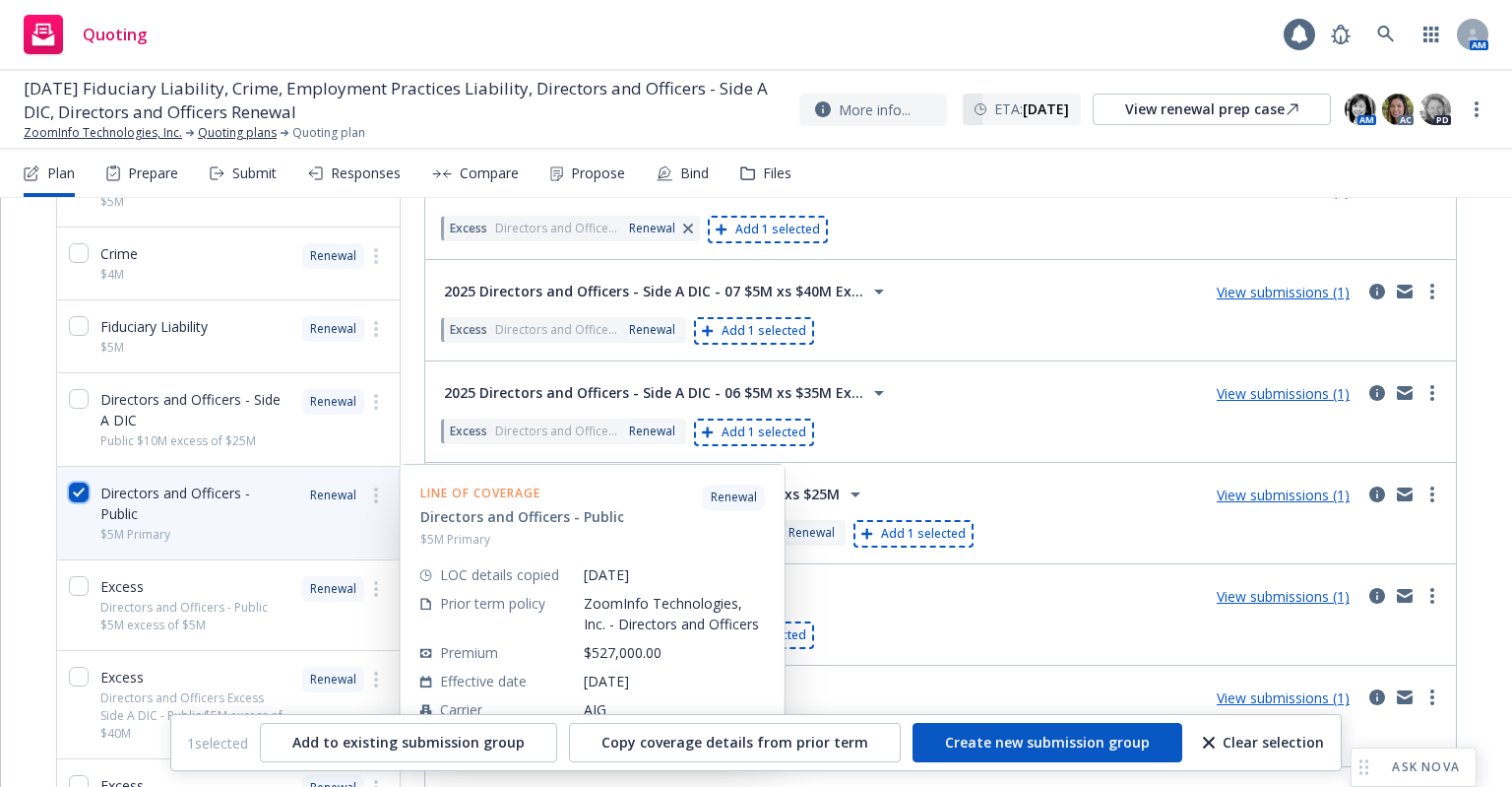 click at bounding box center (79, 492) 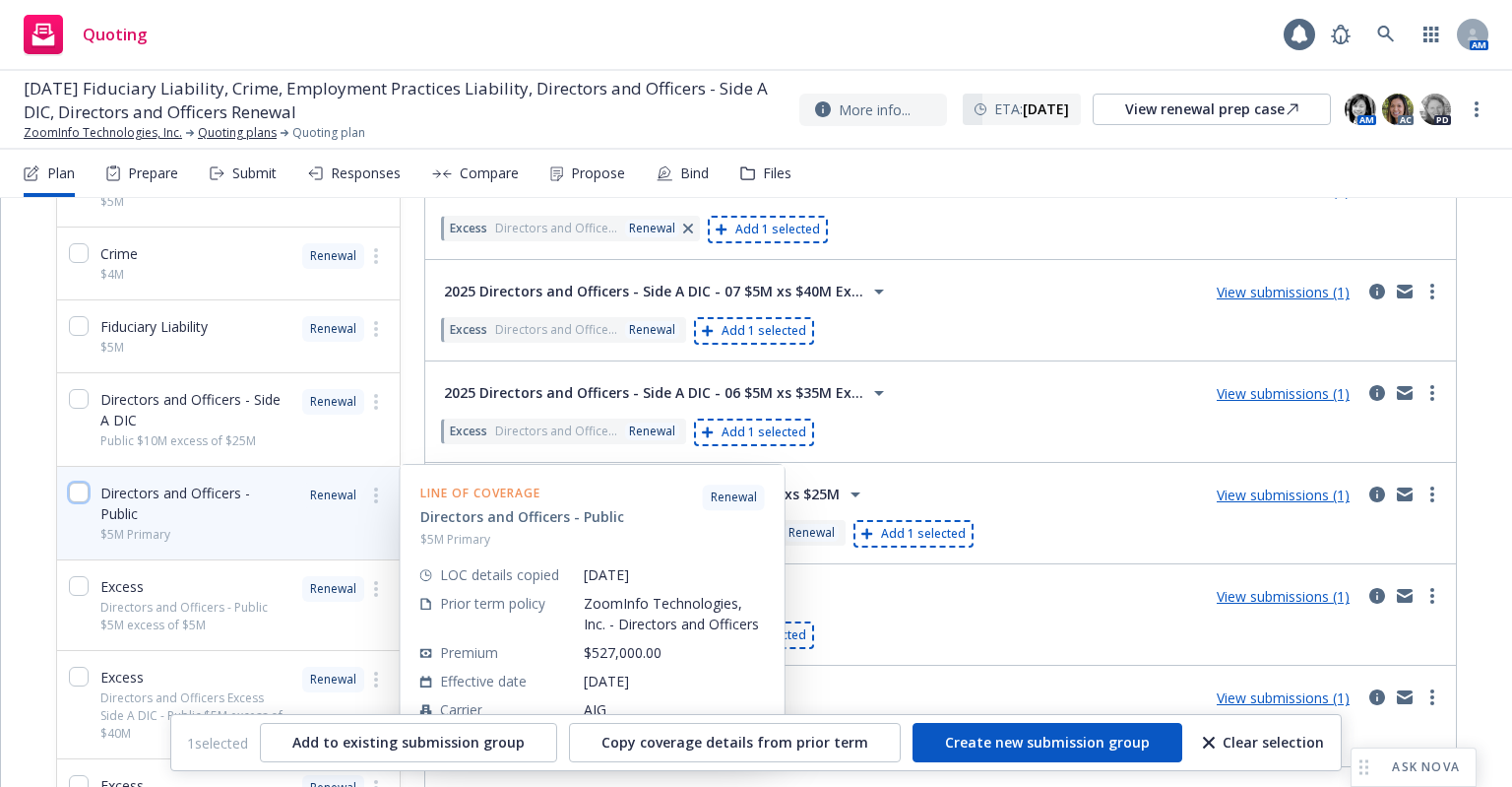 checkbox on "false" 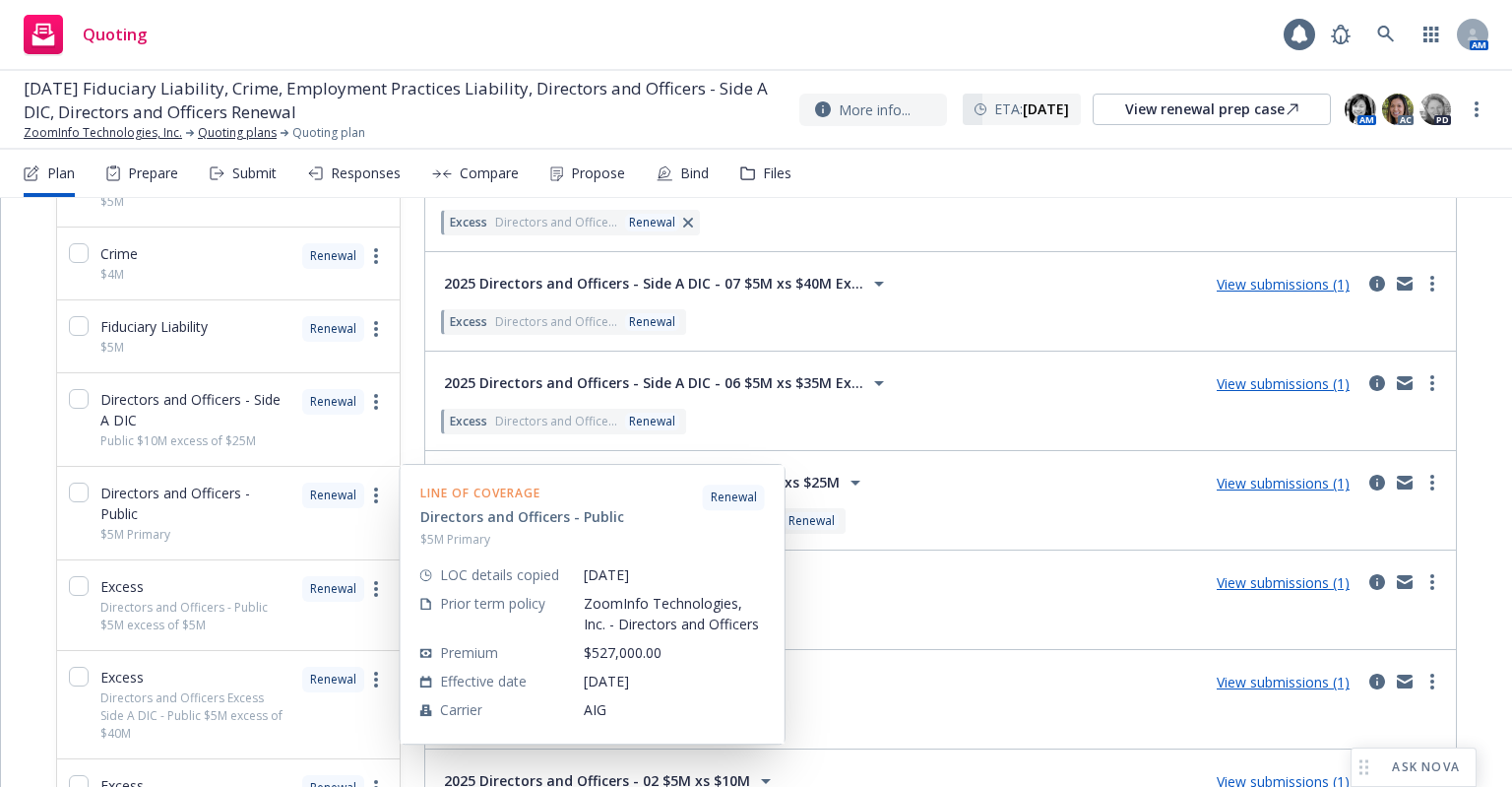 click on "Directors and Officers - Side A DIC Public $10M excess o... Renewal" at bounding box center [940, 521] 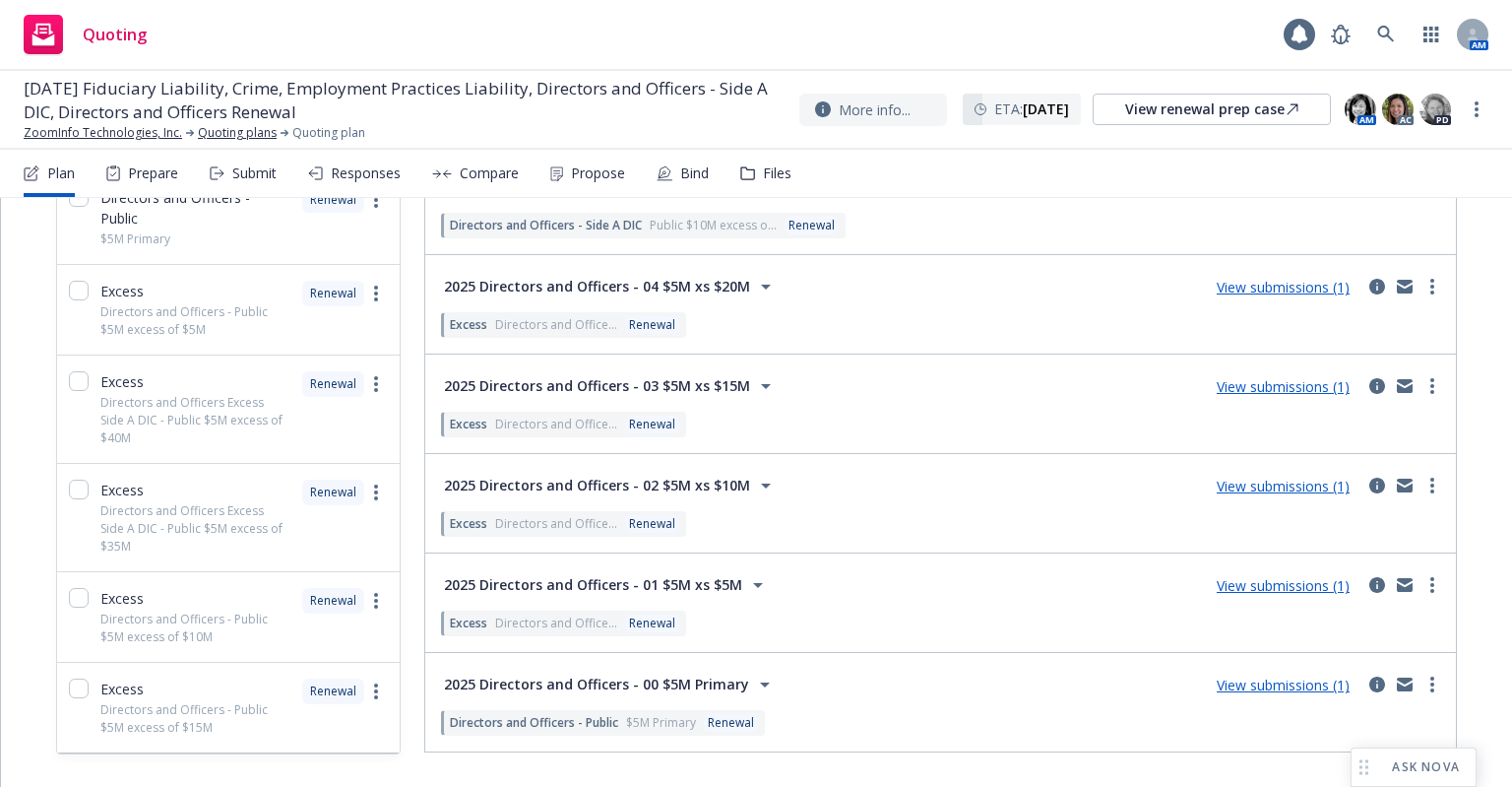 scroll, scrollTop: 838, scrollLeft: 0, axis: vertical 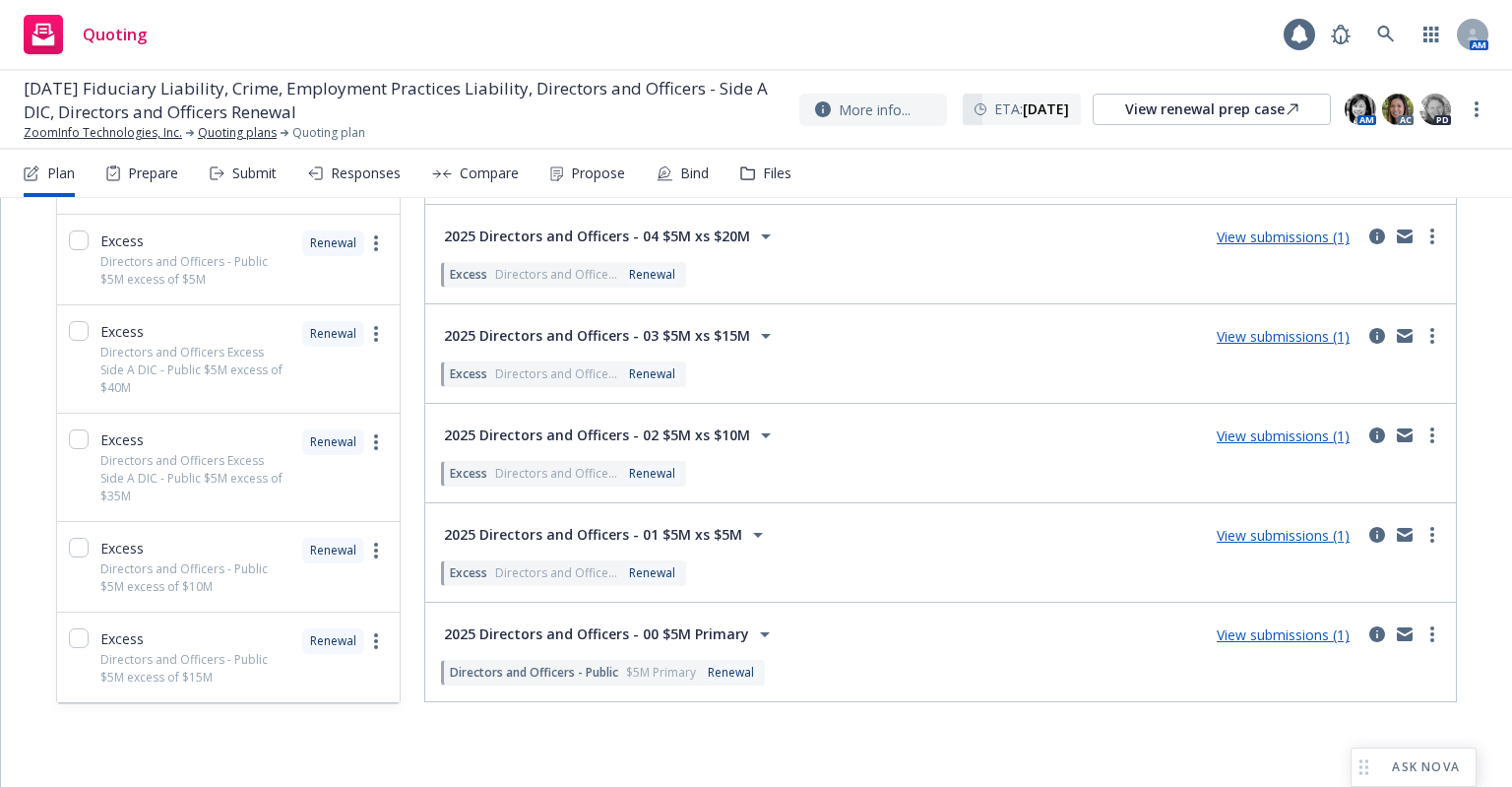 click on "2025 Directors and Officers - 00 $5M Primary" at bounding box center [597, 634] 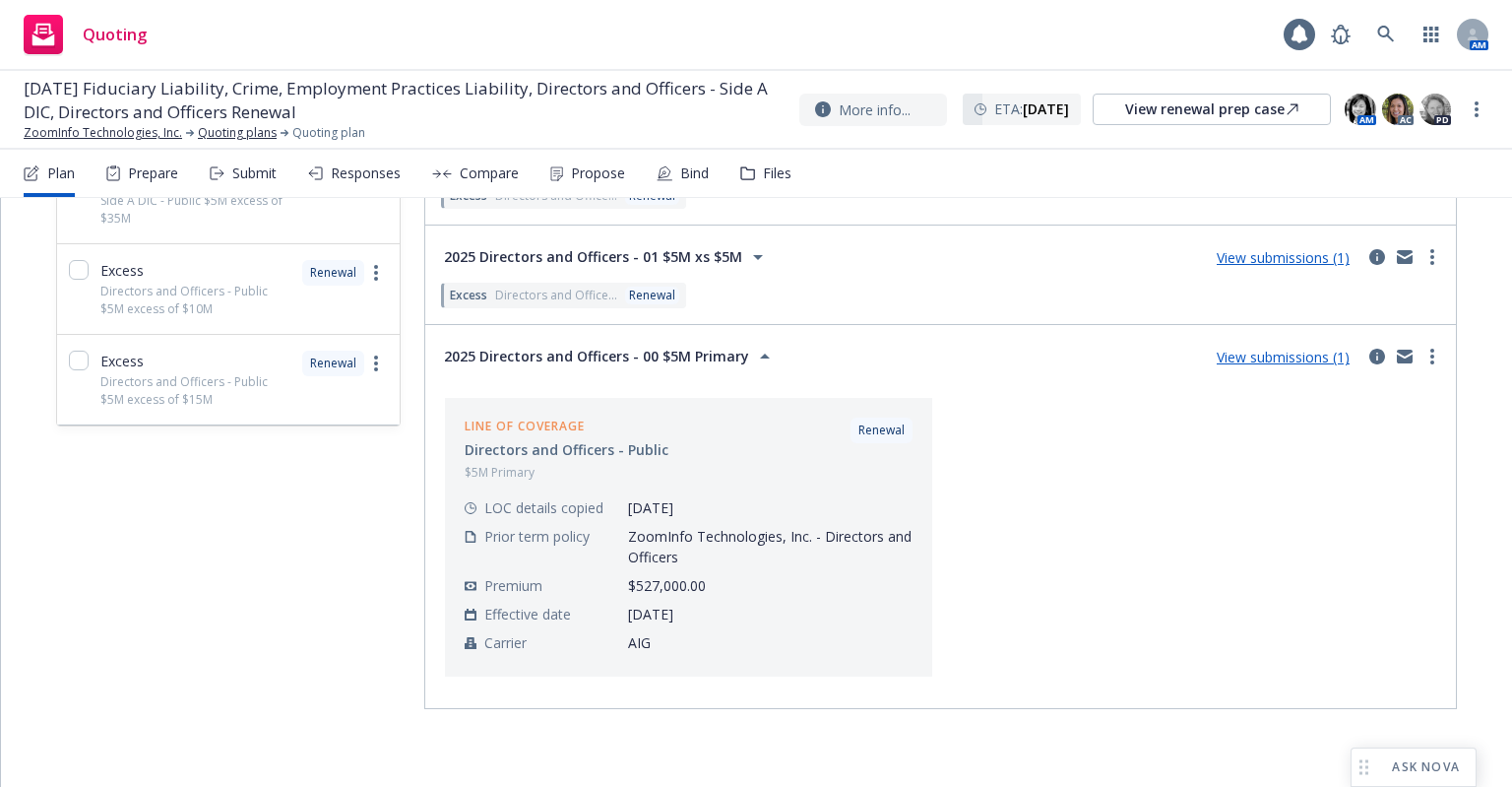 scroll, scrollTop: 1117, scrollLeft: 0, axis: vertical 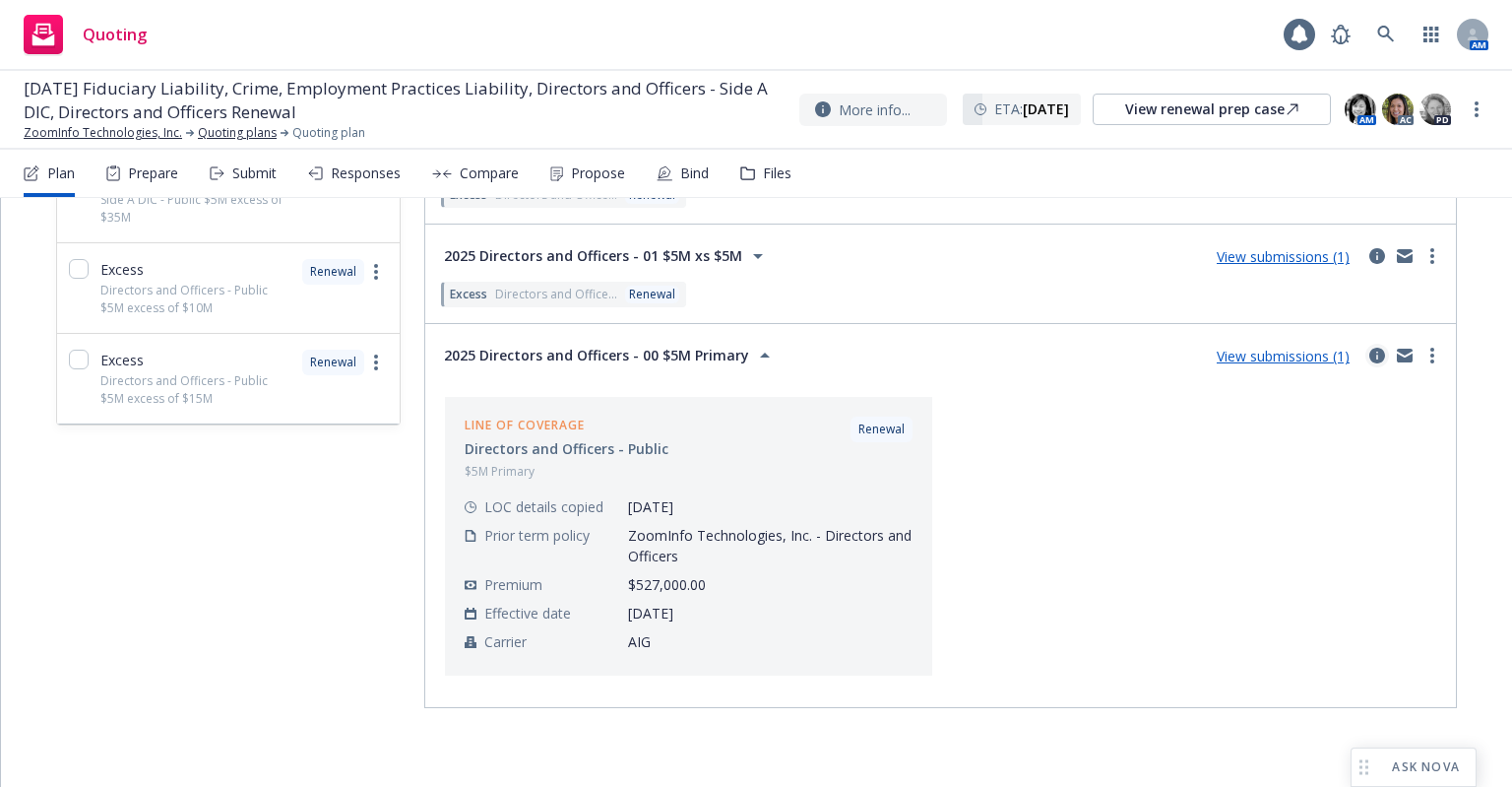 click 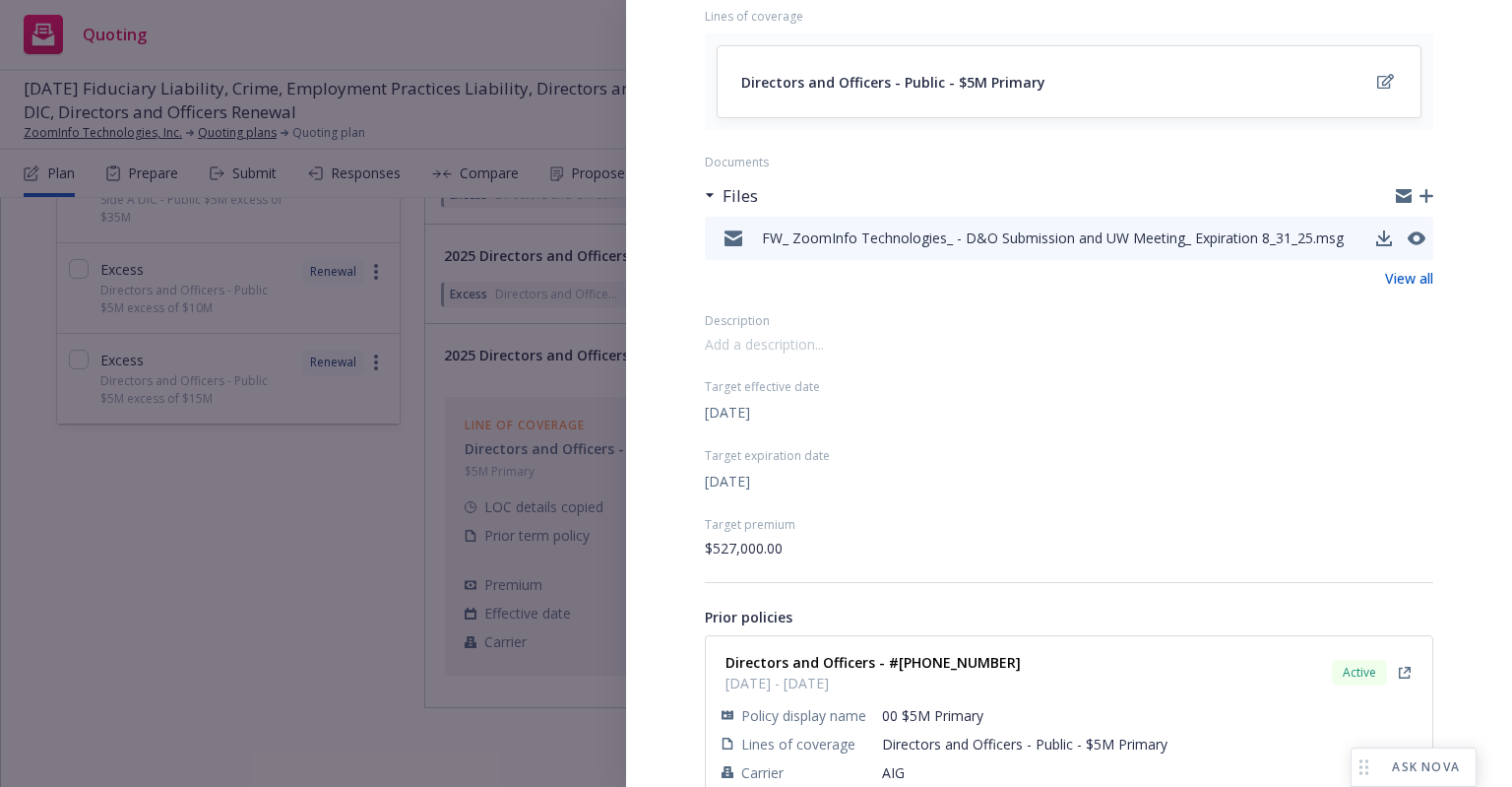 scroll, scrollTop: 280, scrollLeft: 0, axis: vertical 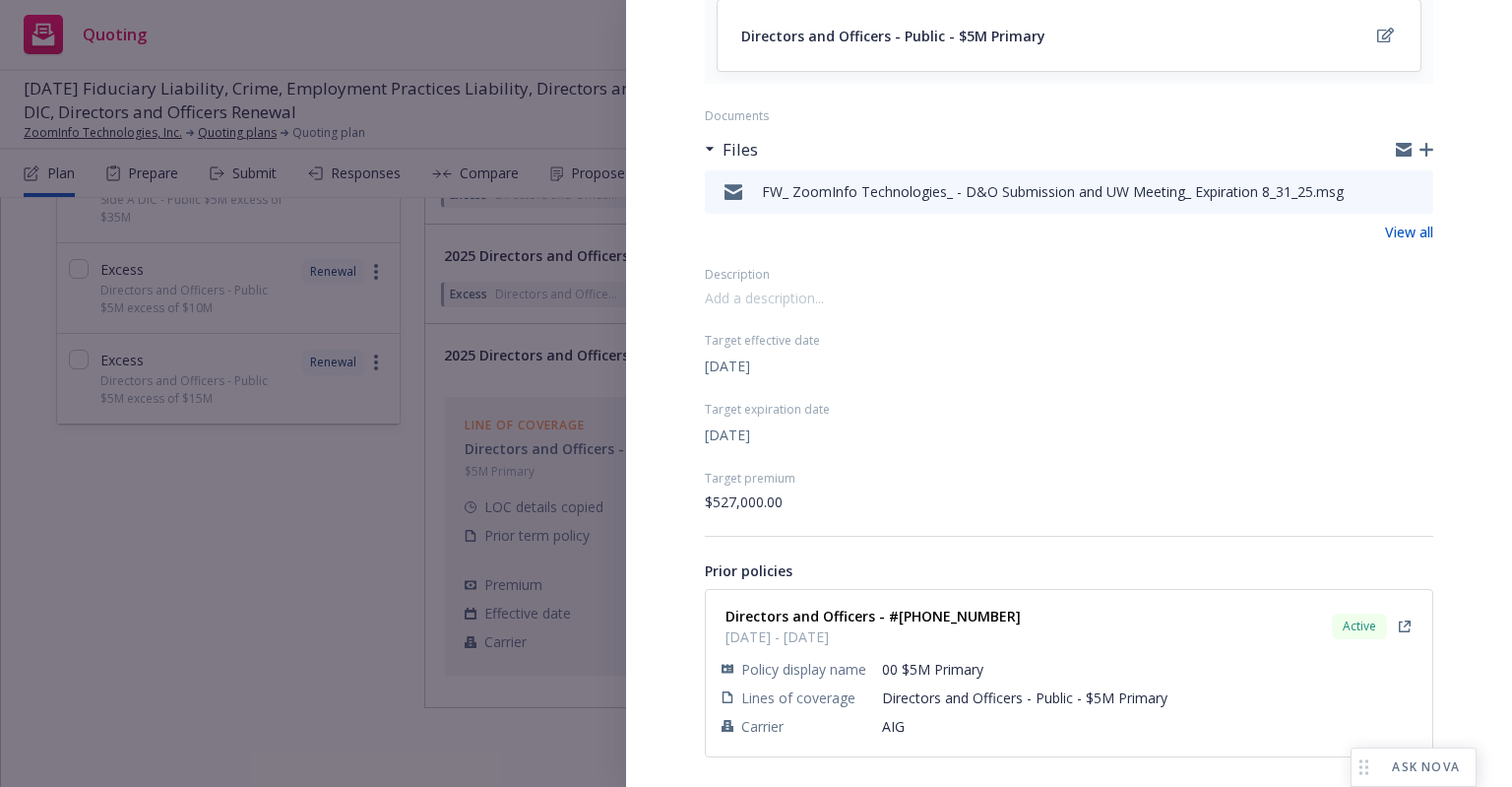 click on "Submission group 2025 Directors and Officers - 00 $5M Primary Last updated [DATE] 5:16 PM Lines of coverage Directors and Officers - Public - $5M Primary Documents Files FW_ ZoomInfo Technologies_ - D&O Submission and UW Meeting_ Expiration 8_31_25.msg View all Description Target effective date [DATE] Target expiration date [DATE] Target premium $527,000.00 Prior policies Directors and Officers - #[PHONE_NUMBER] [DATE] - [DATE] Active Policy display name 00 $5M Primary Lines of coverage Directors and Officers - Public - $5M Primary Carrier AIG" at bounding box center [756, 393] 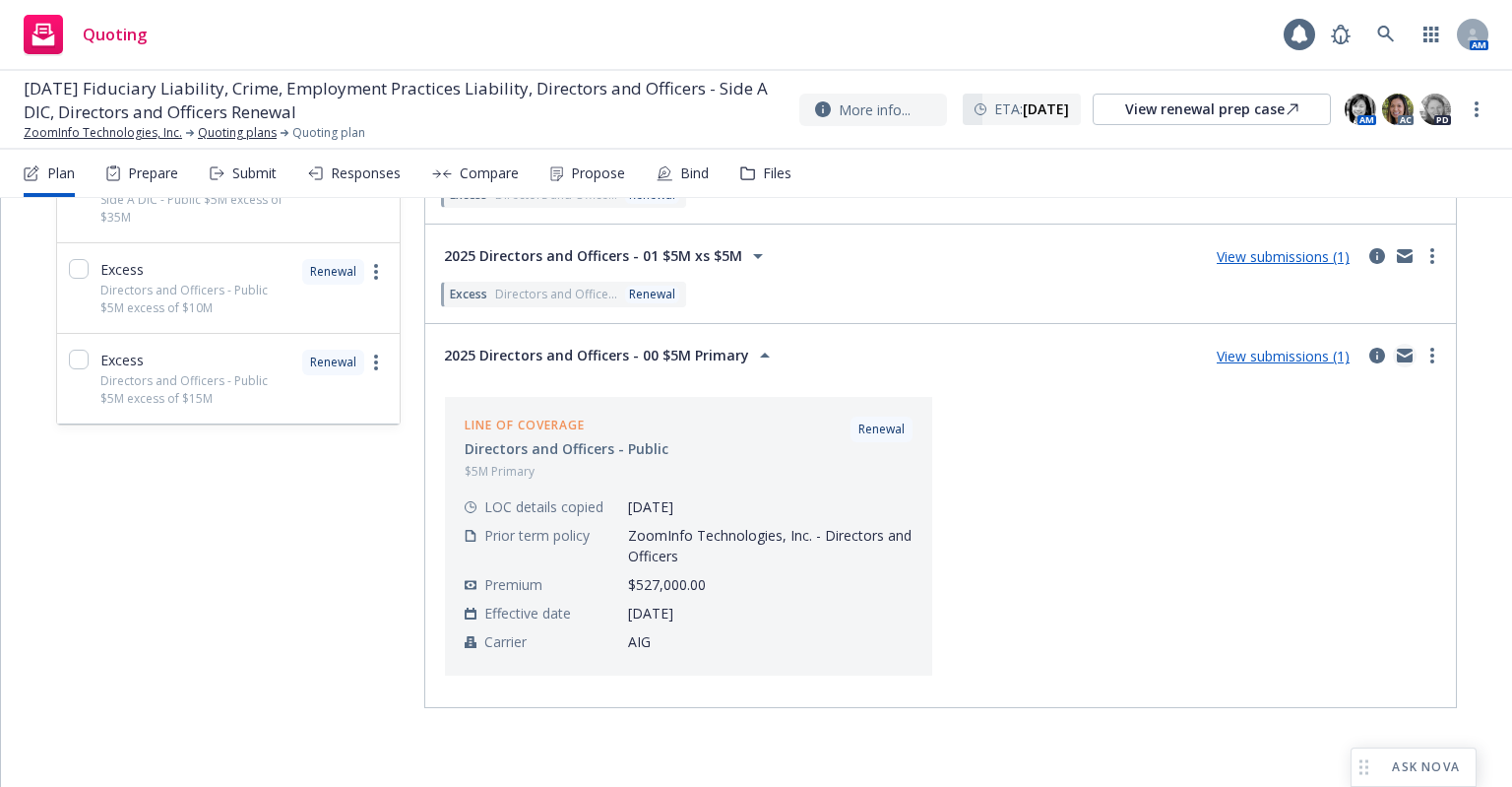 click 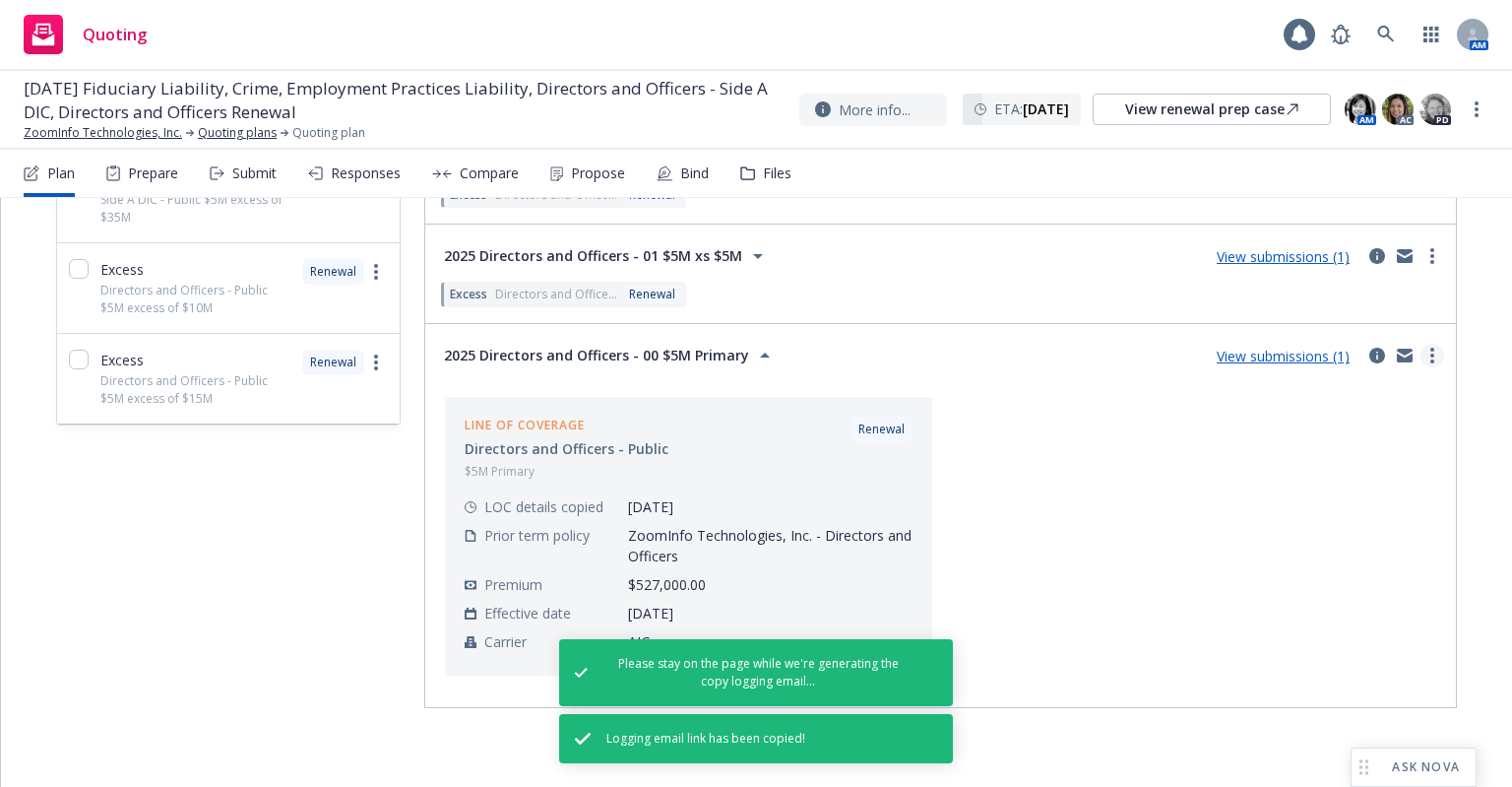 click 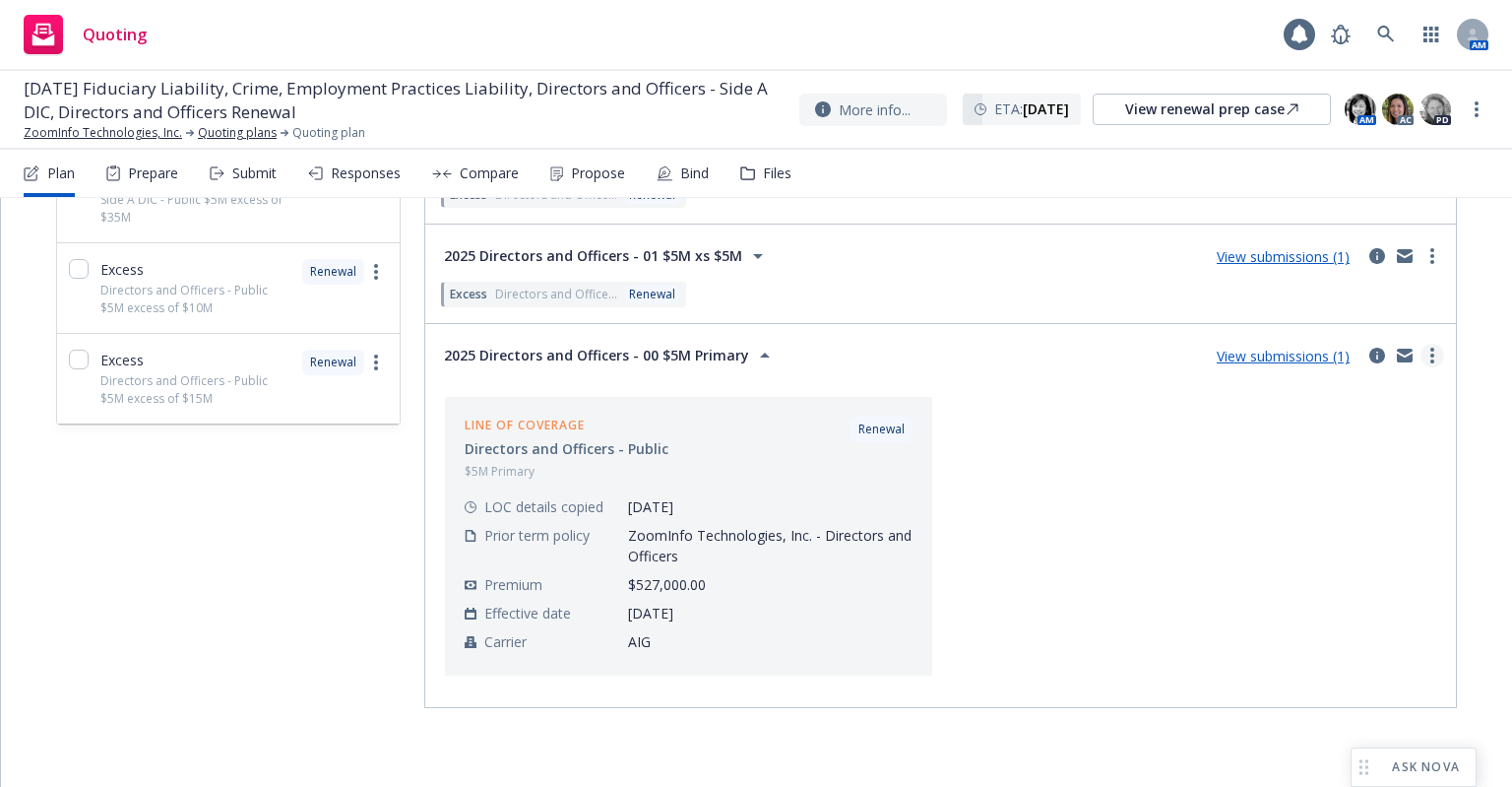 click 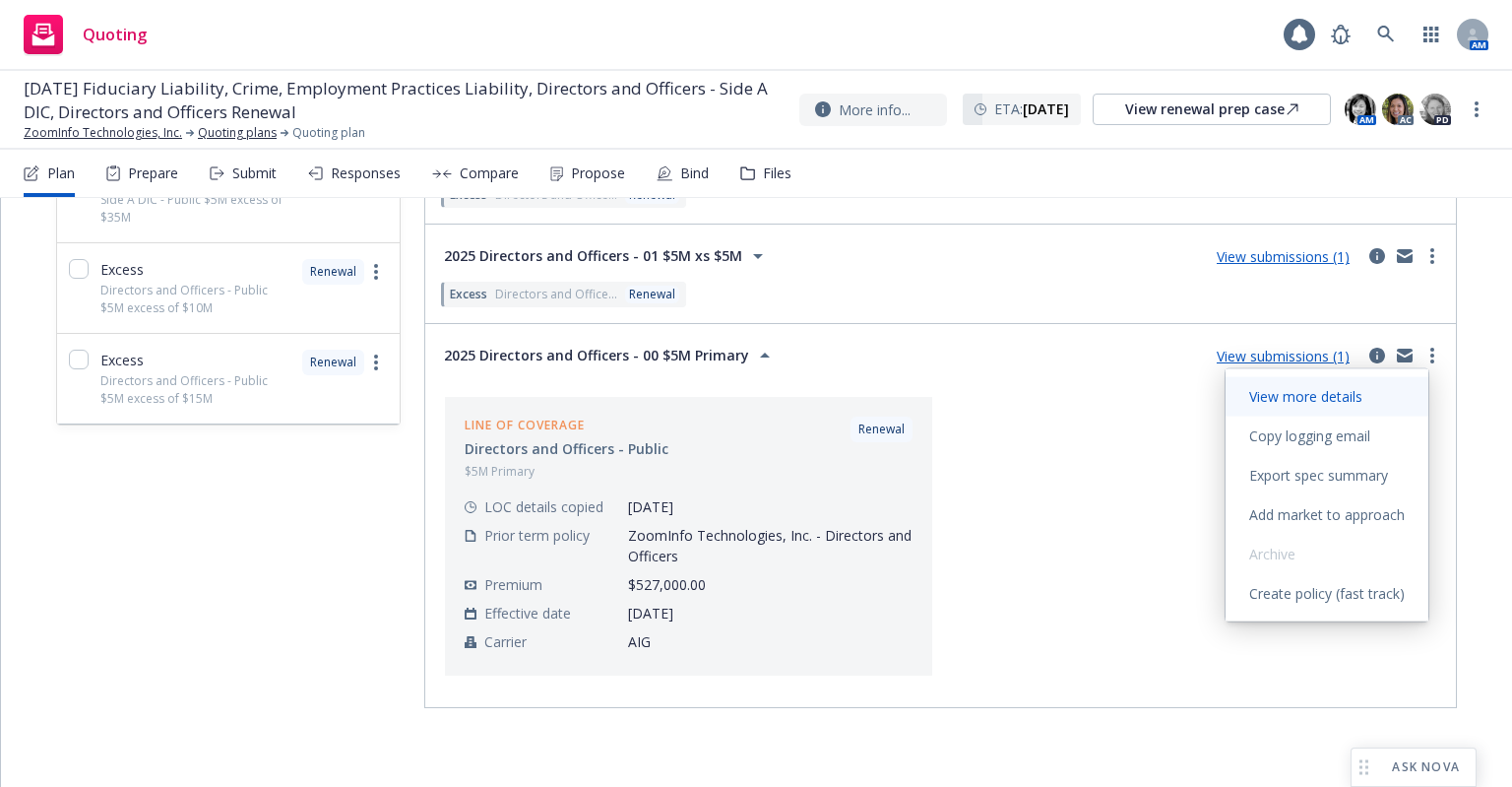 click on "View more details" at bounding box center (1305, 396) 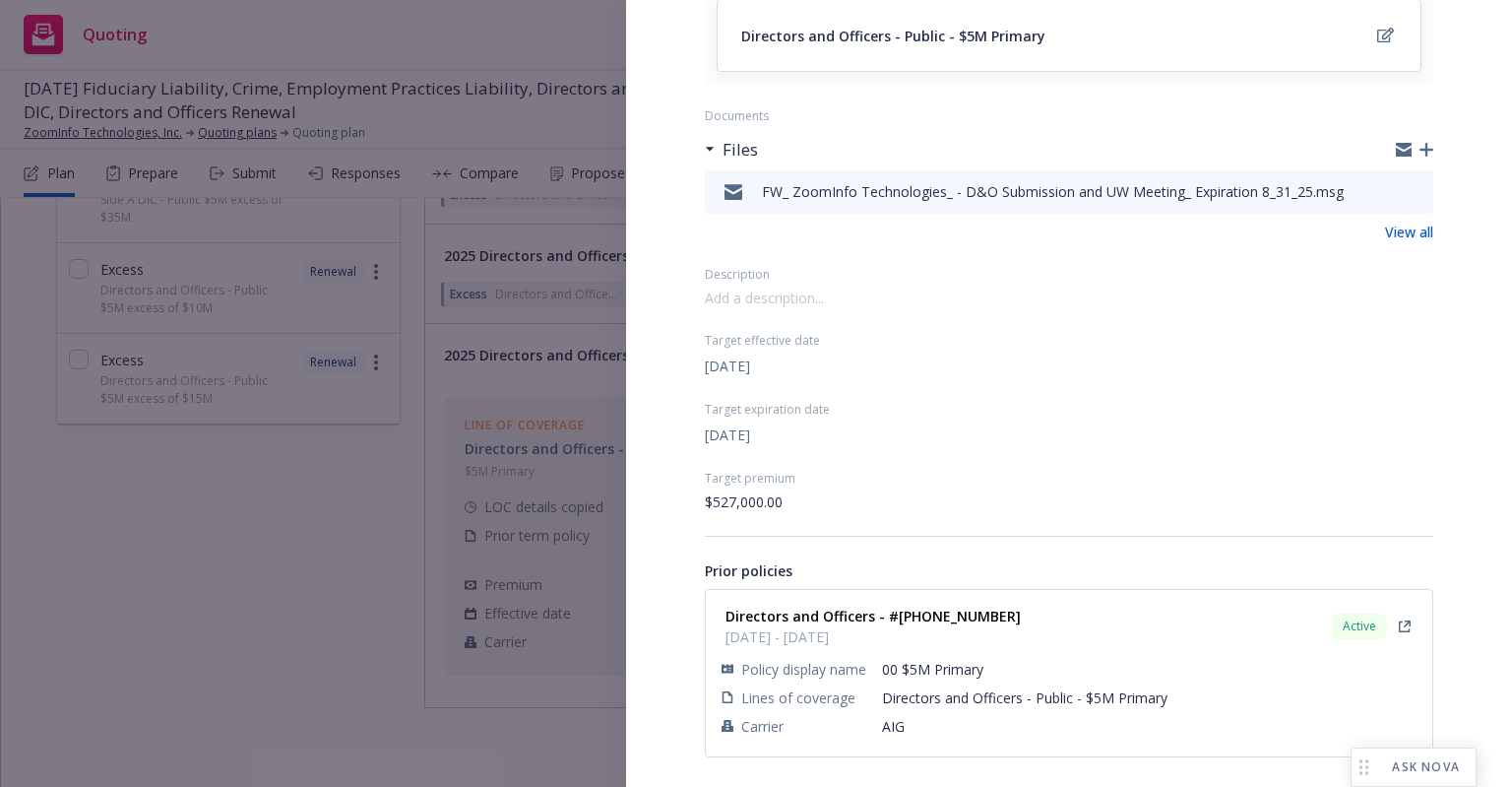 scroll, scrollTop: 0, scrollLeft: 0, axis: both 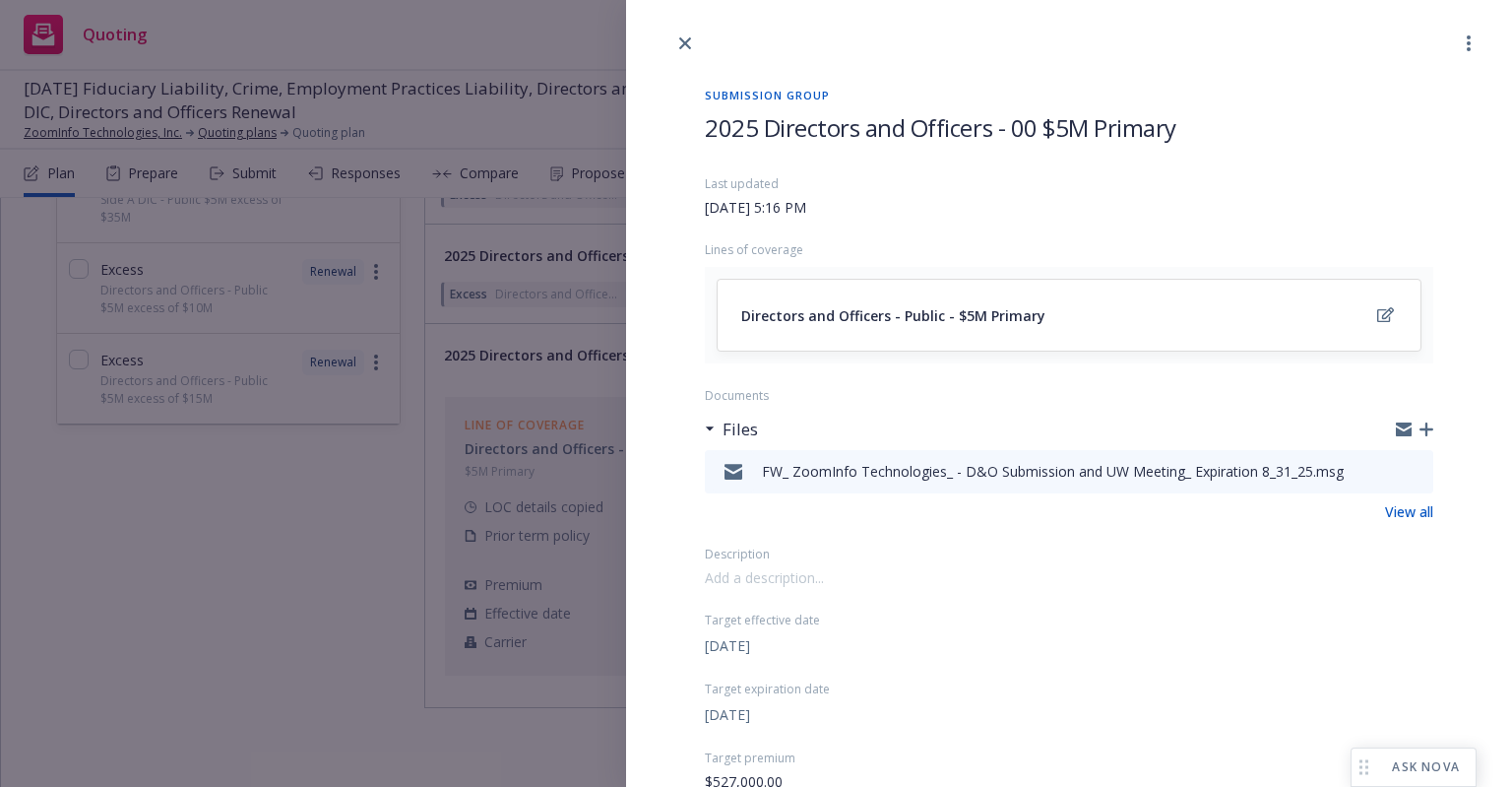 click on "Submission group 2025 Directors and Officers - 00 $5M Primary Last updated [DATE] 5:16 PM Lines of coverage Directors and Officers - Public - $5M Primary Documents Files FW_ ZoomInfo Technologies_ - D&O Submission and UW Meeting_ Expiration 8_31_25.msg View all Description Target effective date [DATE] Target expiration date [DATE] Target premium $527,000.00 Prior policies Directors and Officers - #[PHONE_NUMBER] [DATE] - [DATE] Active Policy display name 00 $5M Primary Lines of coverage Directors and Officers - Public - $5M Primary Carrier AIG" at bounding box center [756, 393] 